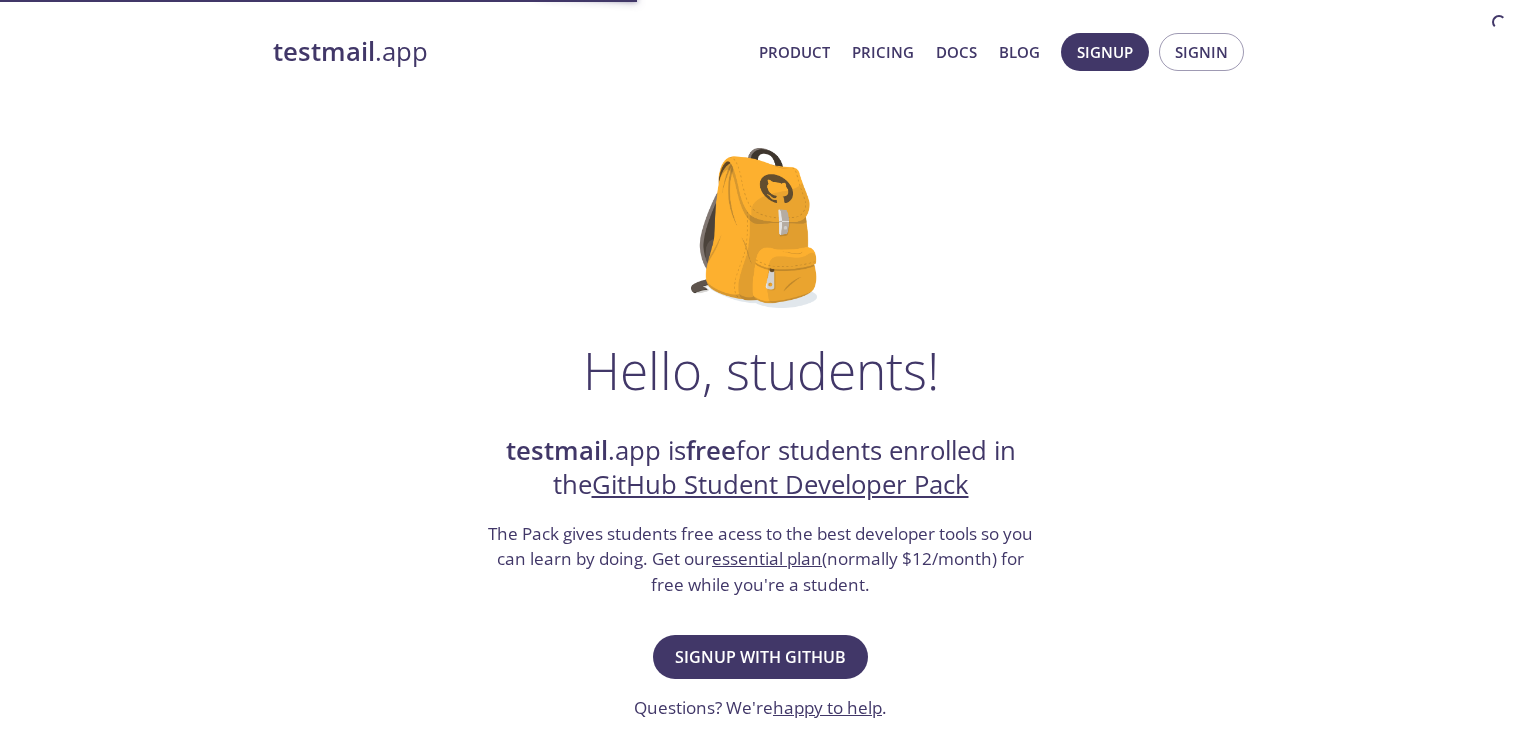 scroll, scrollTop: 0, scrollLeft: 0, axis: both 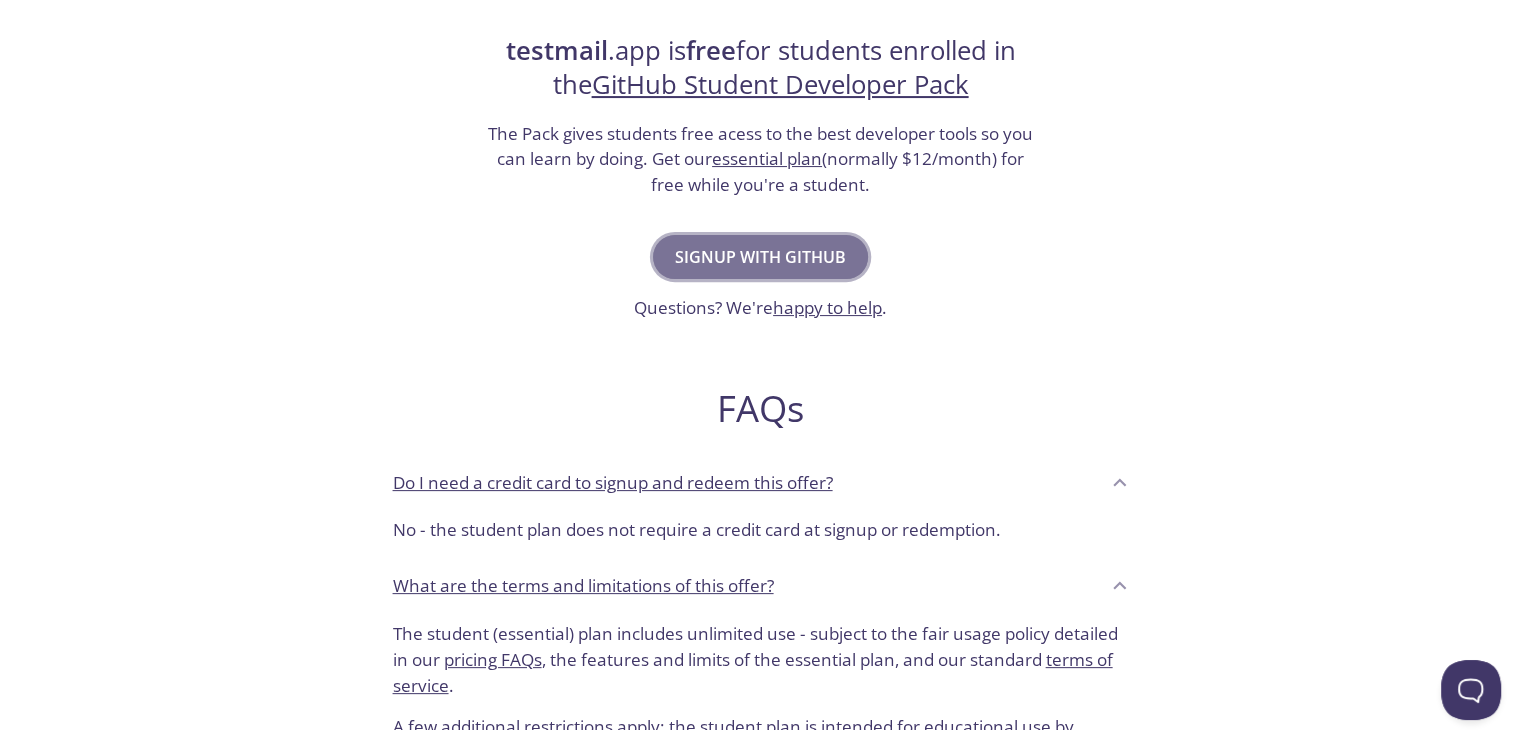 click on "Signup with GitHub" at bounding box center (760, 257) 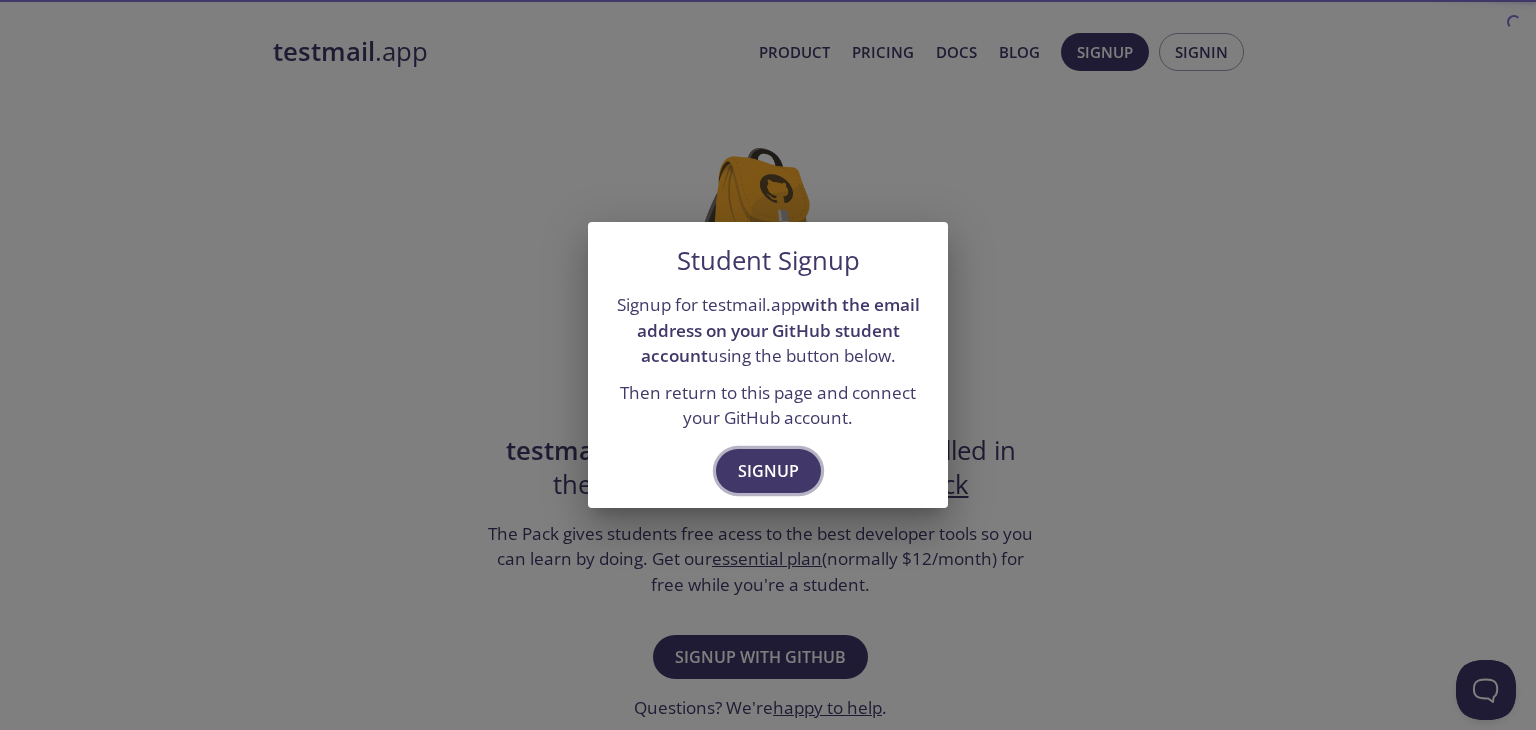 click on "Signup" at bounding box center (768, 471) 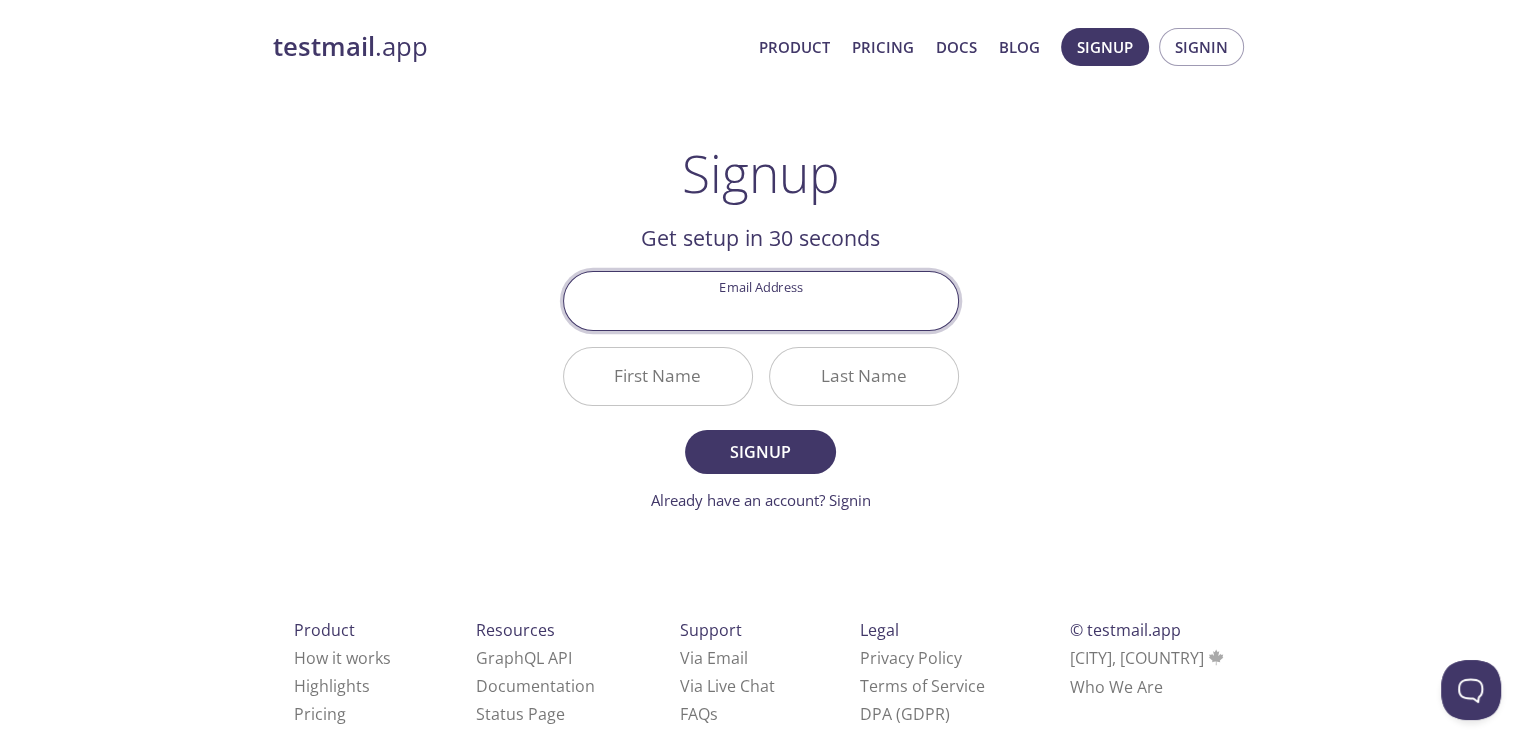 scroll, scrollTop: 0, scrollLeft: 0, axis: both 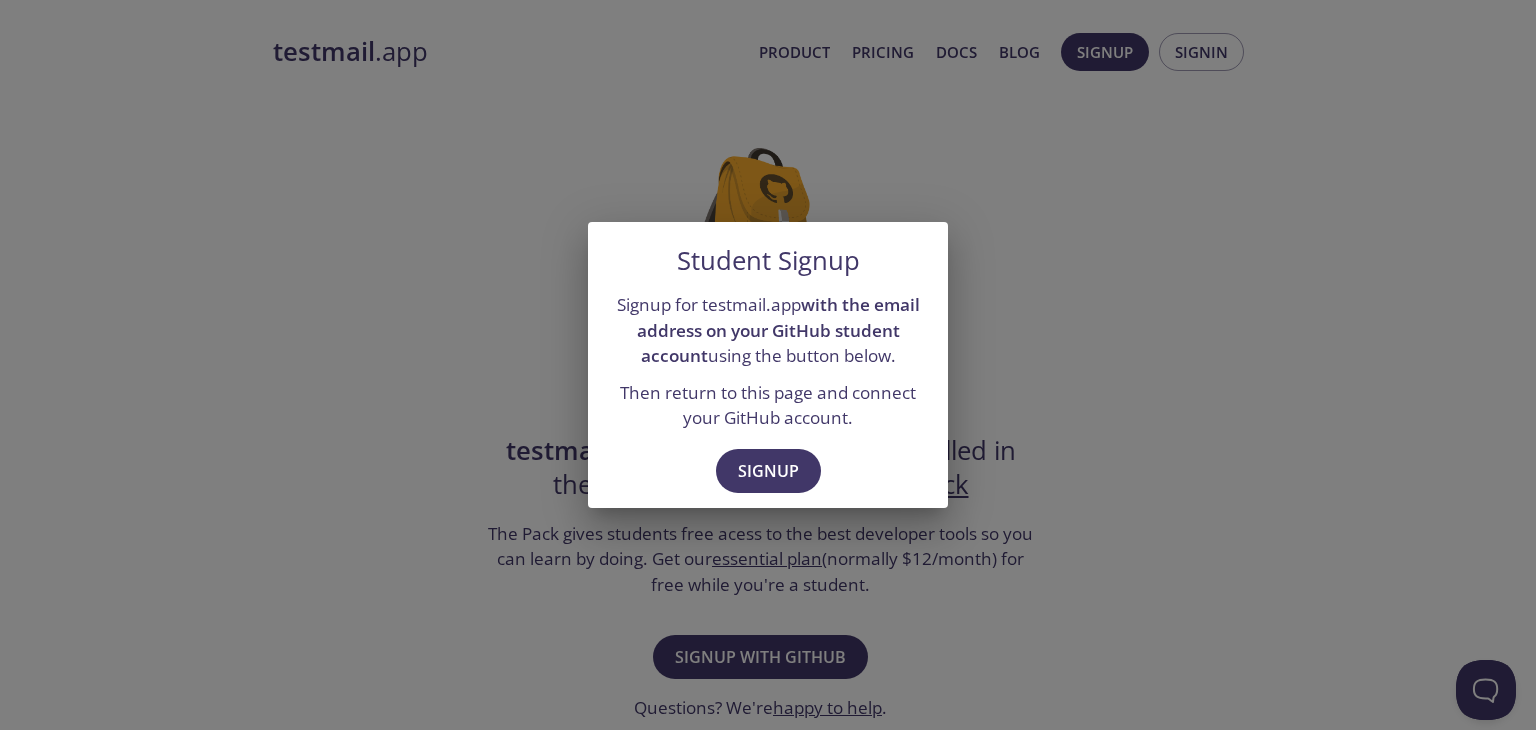 click on "Student Signup Signup for testmail.app with the email address on your GitHub student account using the button below. Then return to this page and connect your GitHub account. Signup" at bounding box center [768, 365] 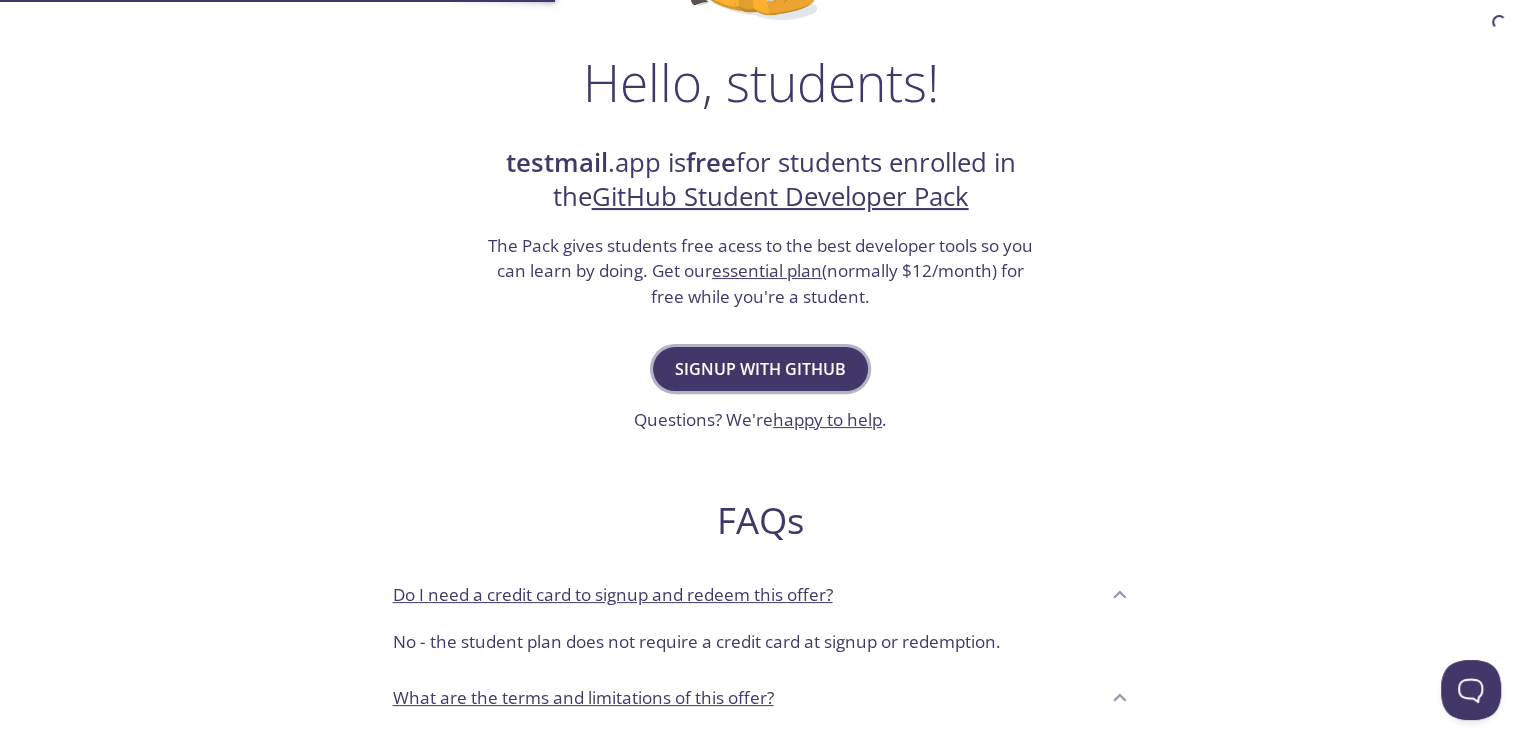 scroll, scrollTop: 300, scrollLeft: 0, axis: vertical 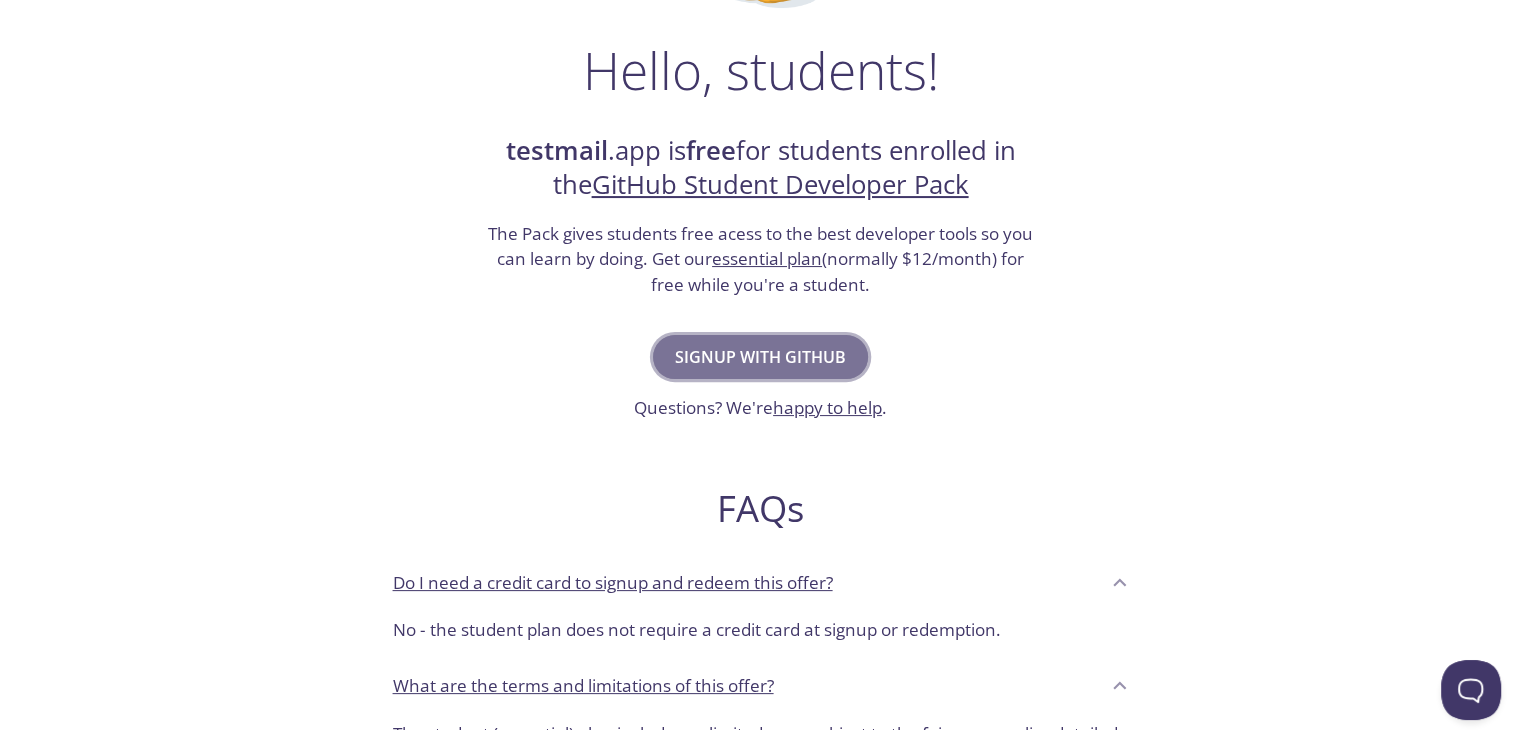 click on "Signup with GitHub" at bounding box center (760, 357) 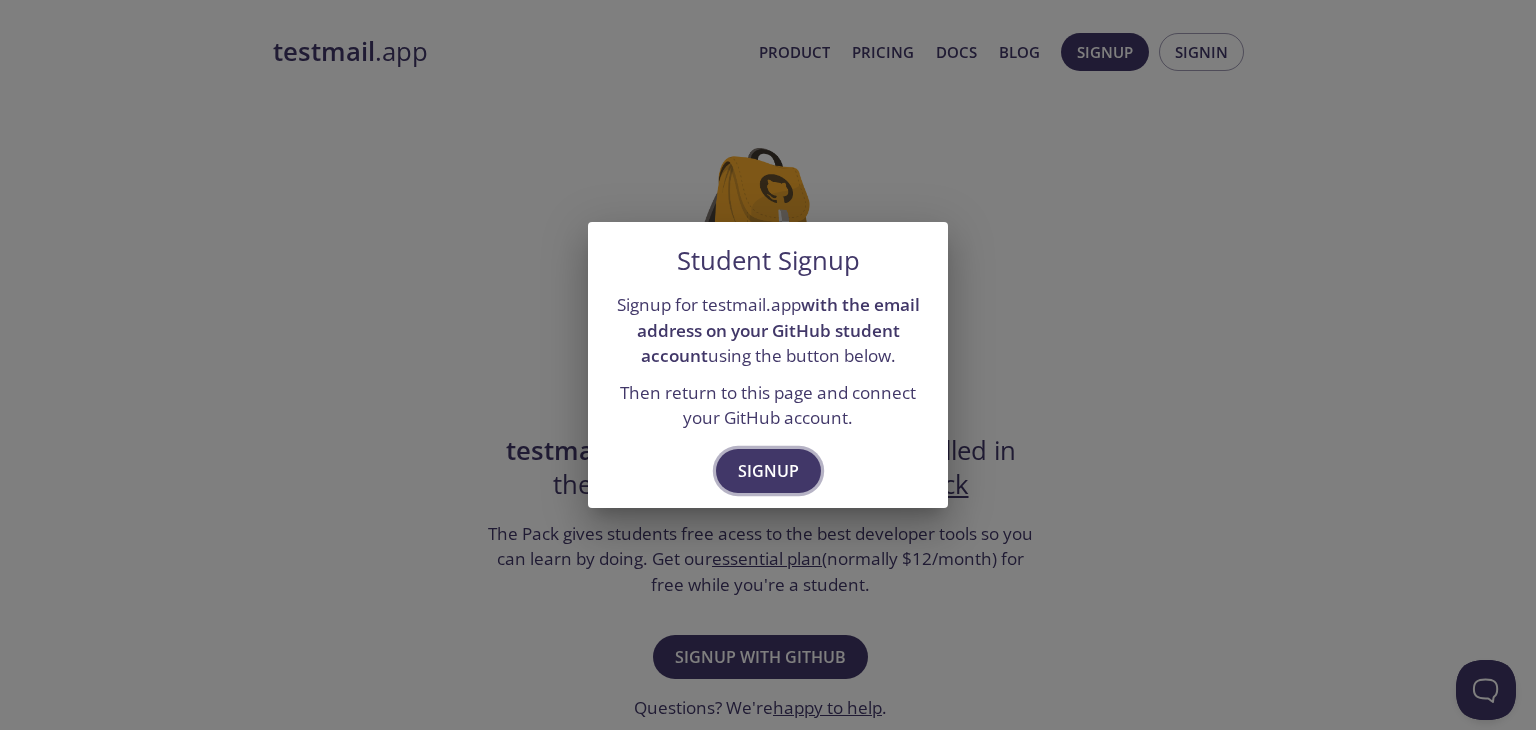 click on "Signup" at bounding box center [768, 471] 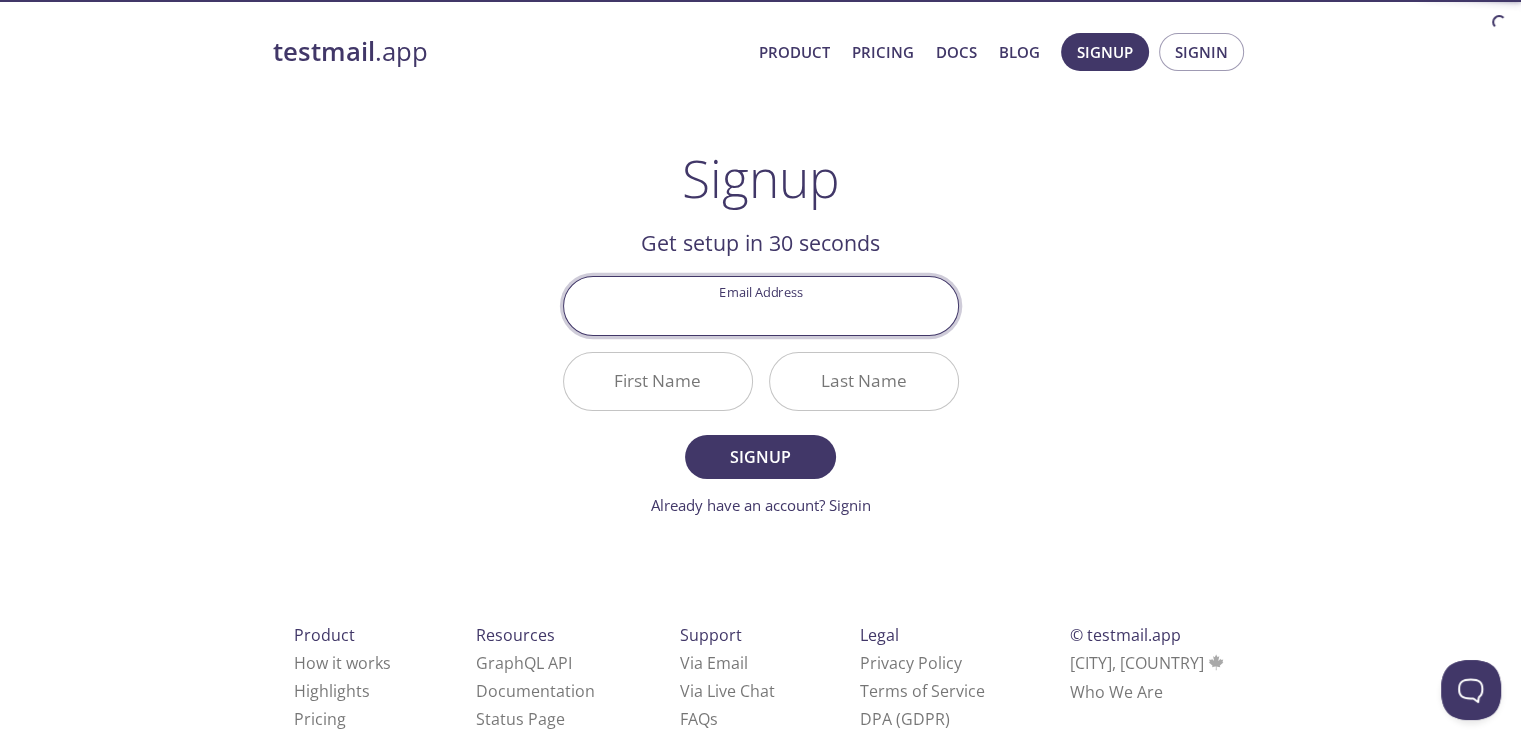 click on "Email Address" at bounding box center [761, 305] 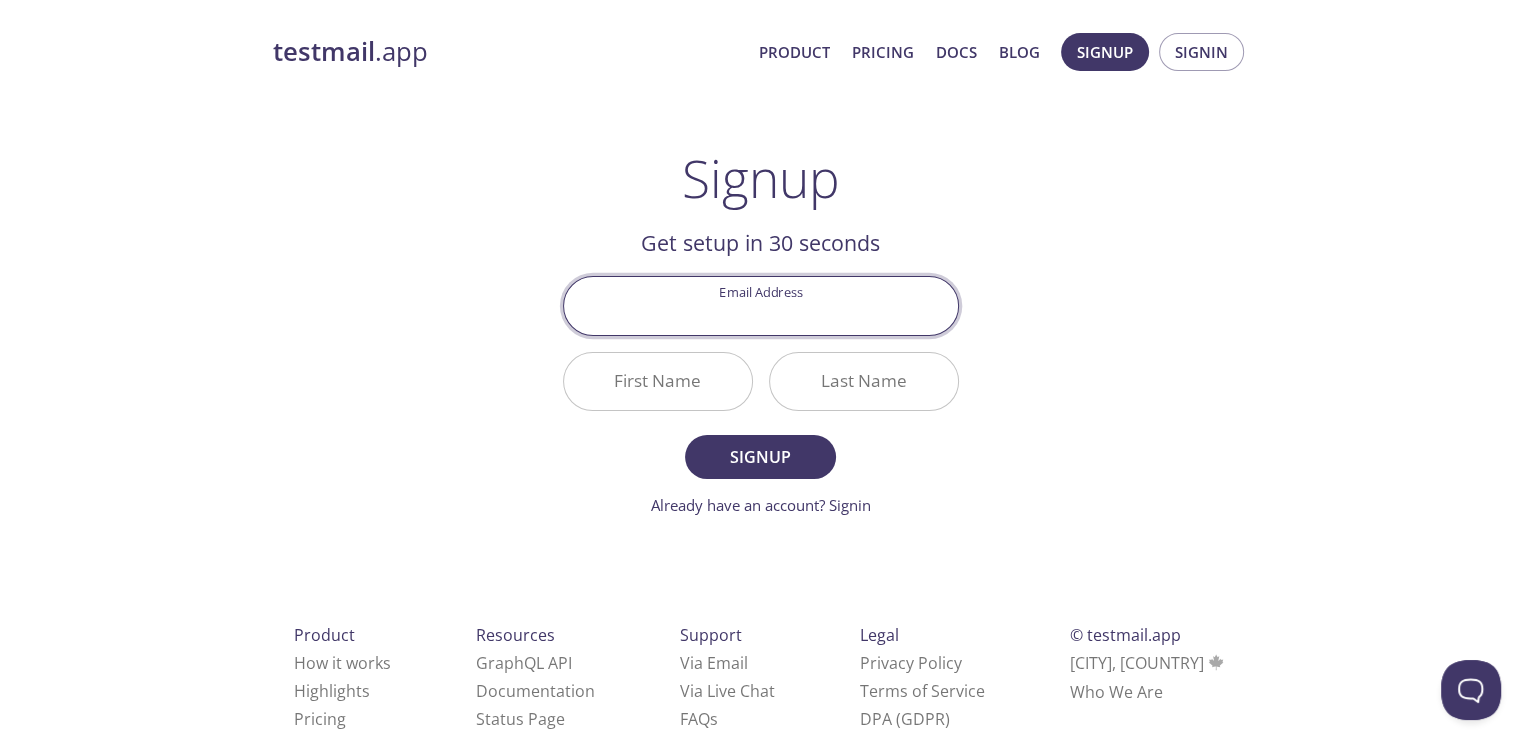 type on "[EMAIL]" 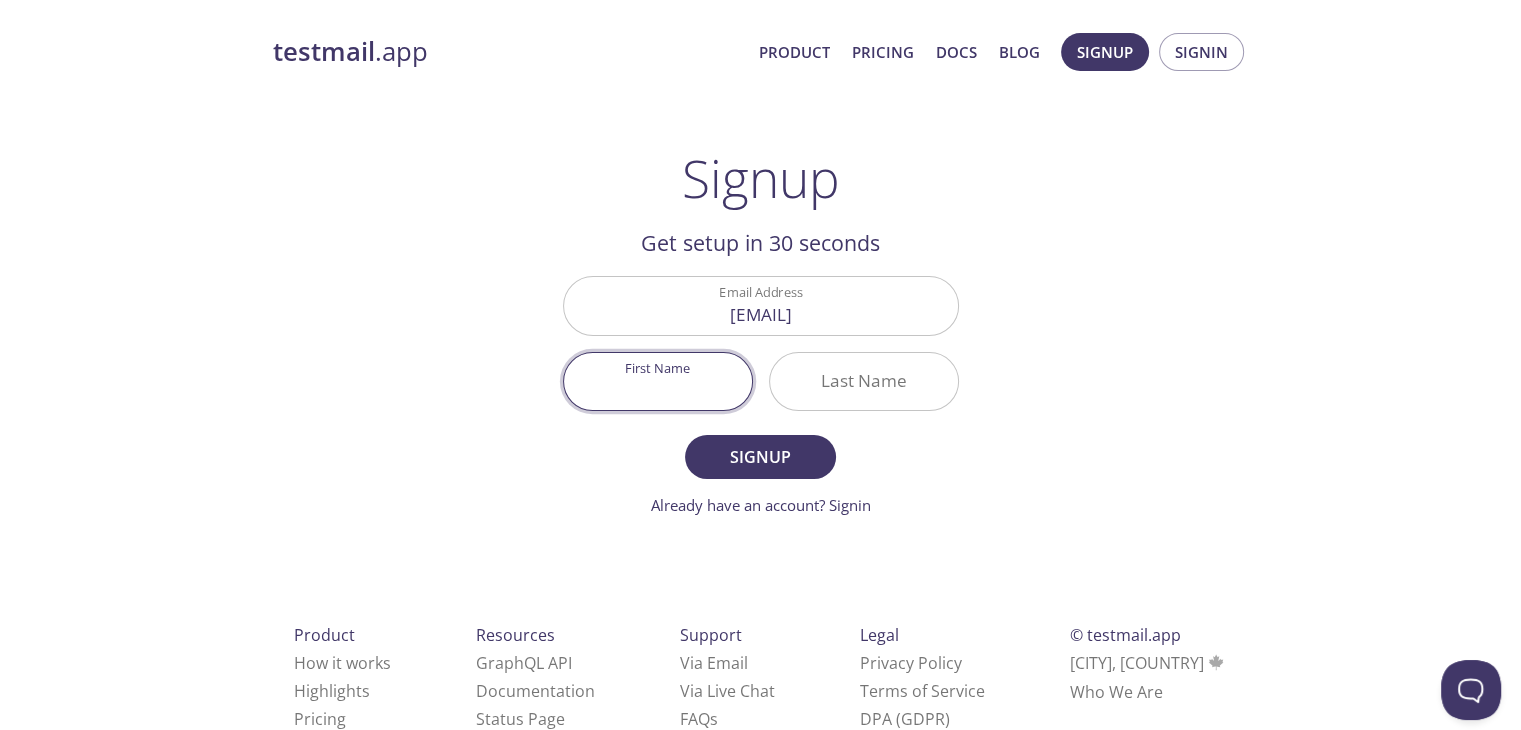 click on "First Name" at bounding box center [658, 381] 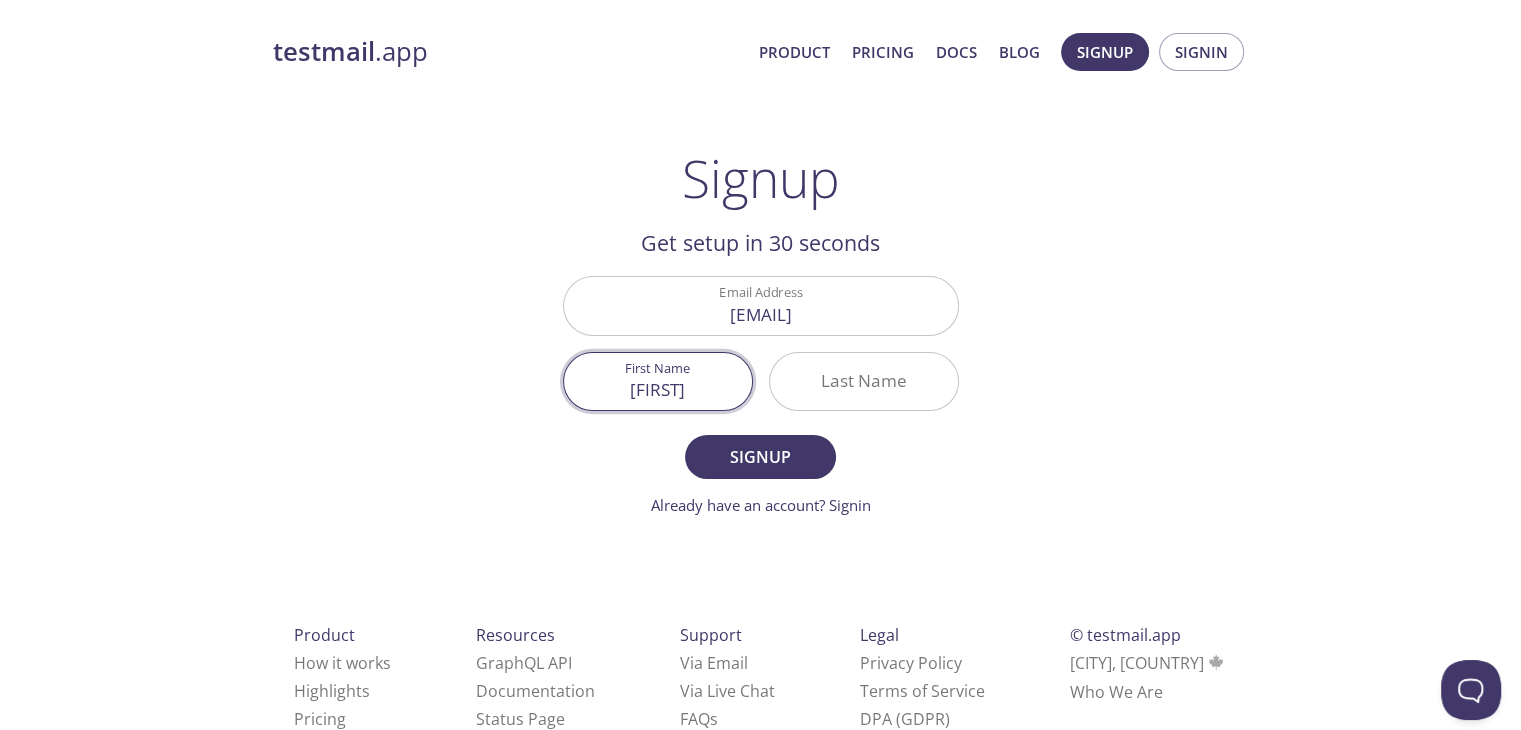 type on "[FIRST]" 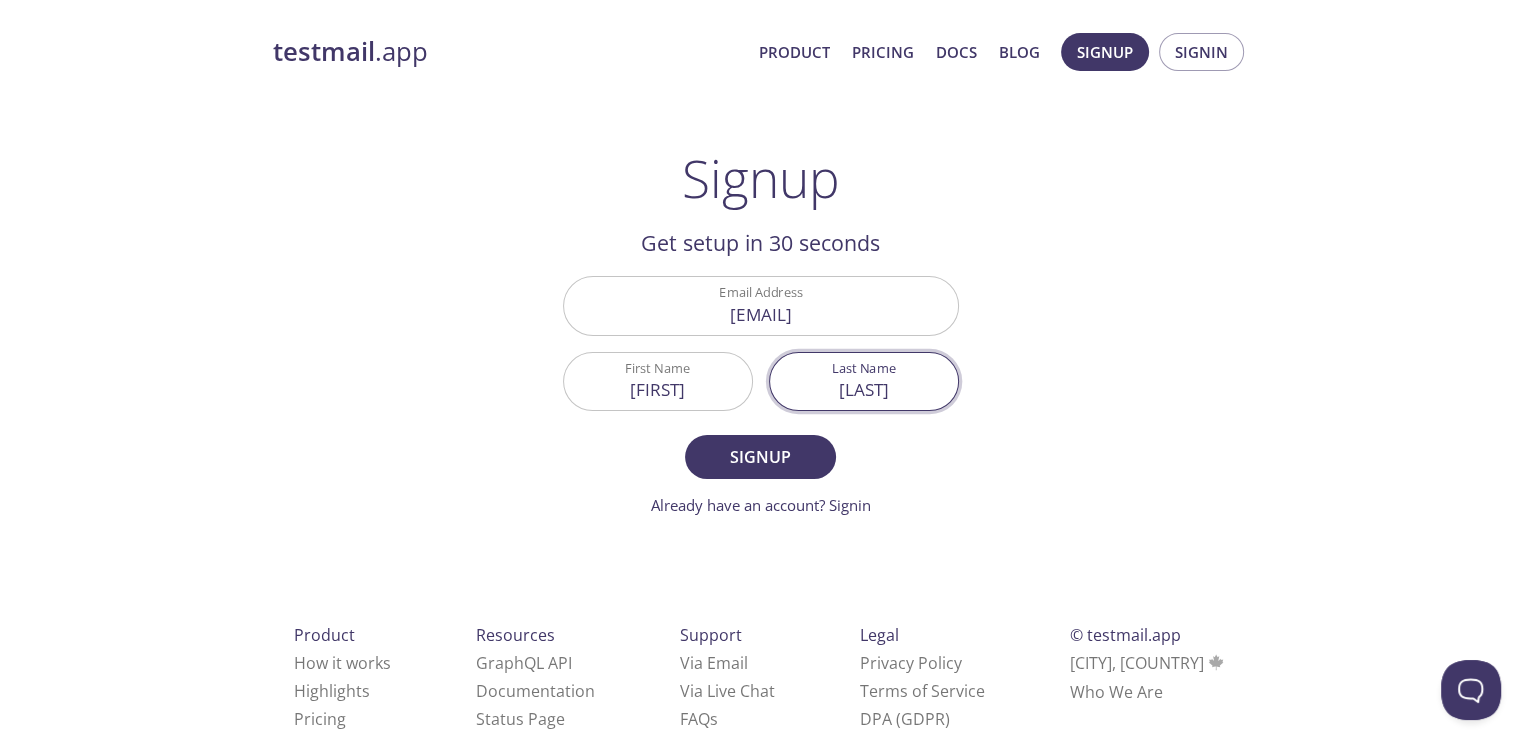 type on "[LAST]" 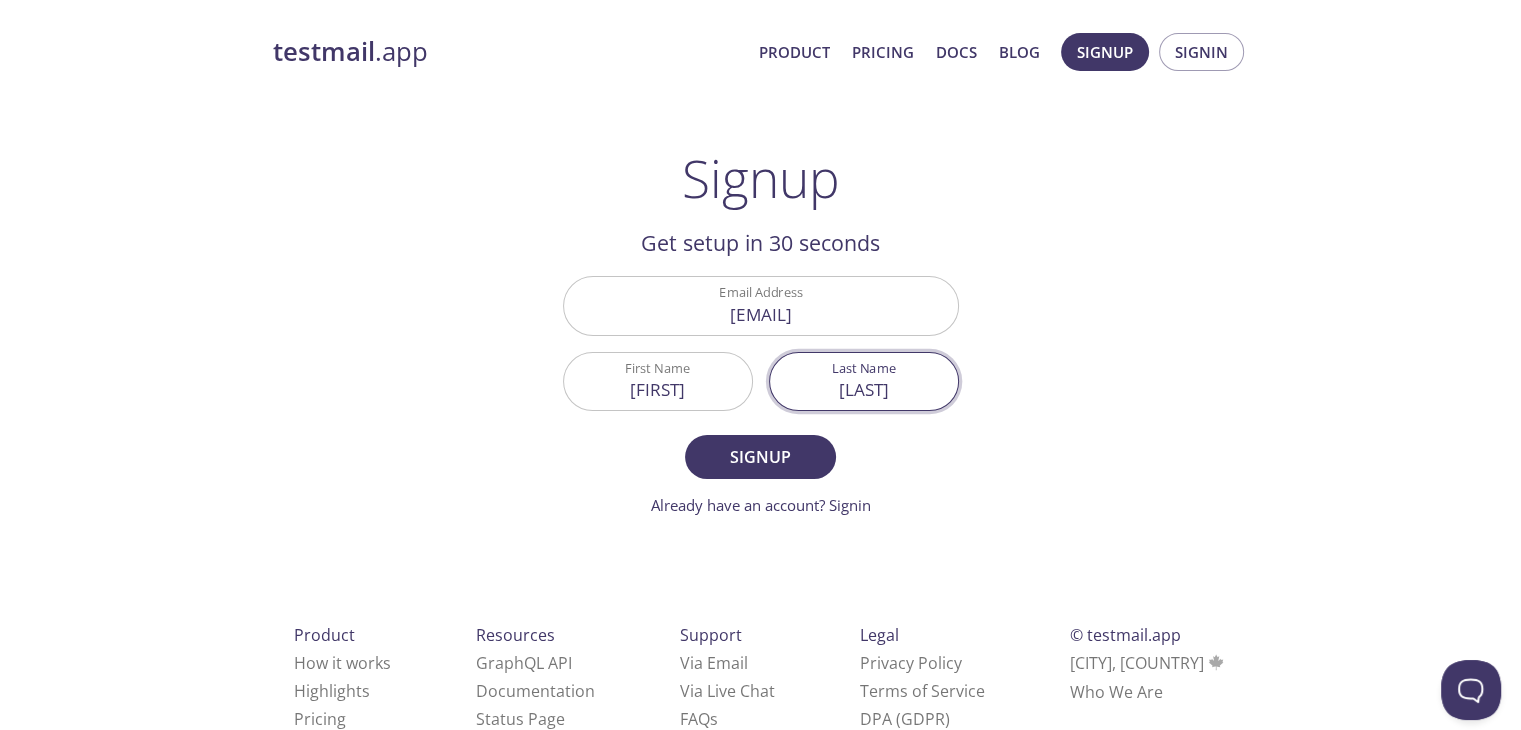 click on "Signup" at bounding box center (760, 457) 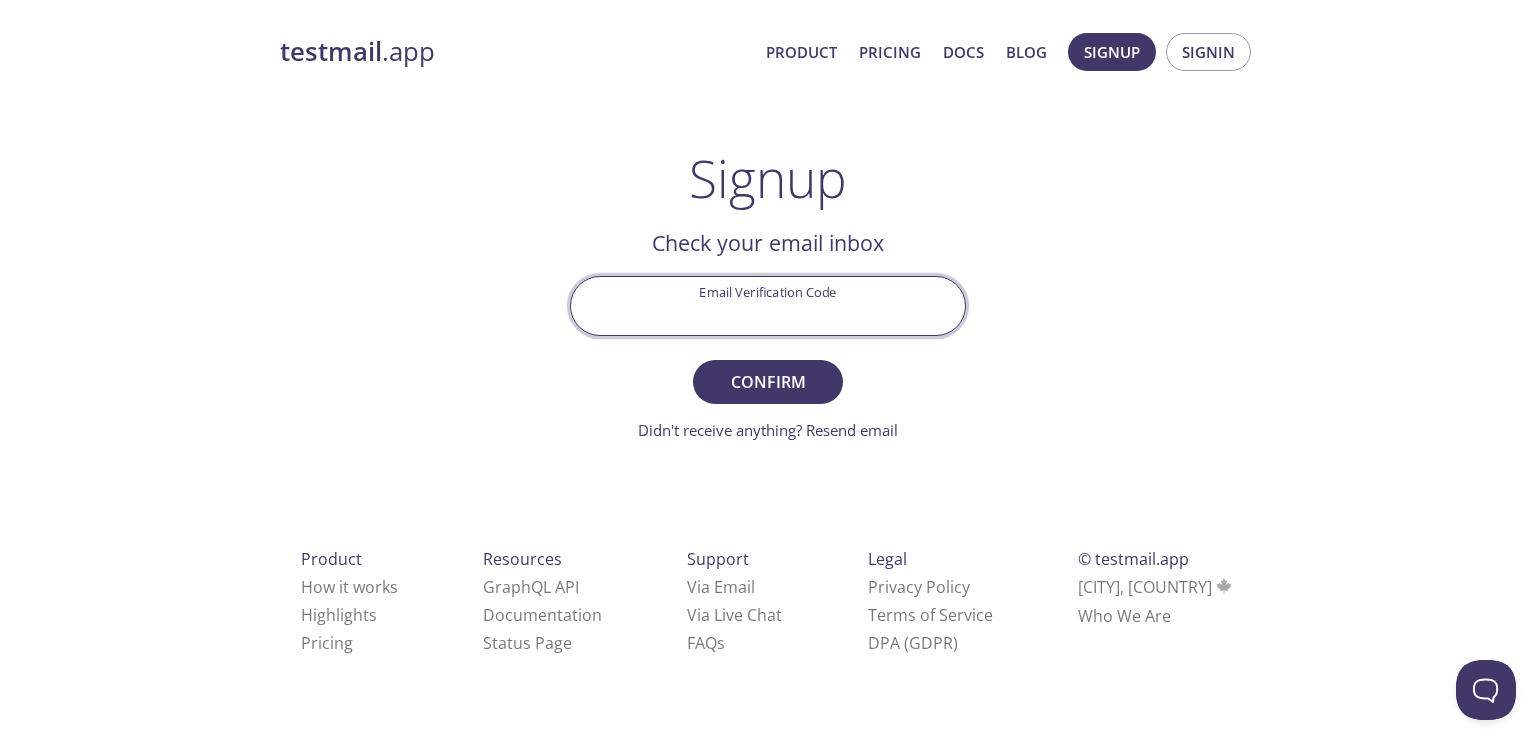 click on "Email Verification Code" at bounding box center (768, 305) 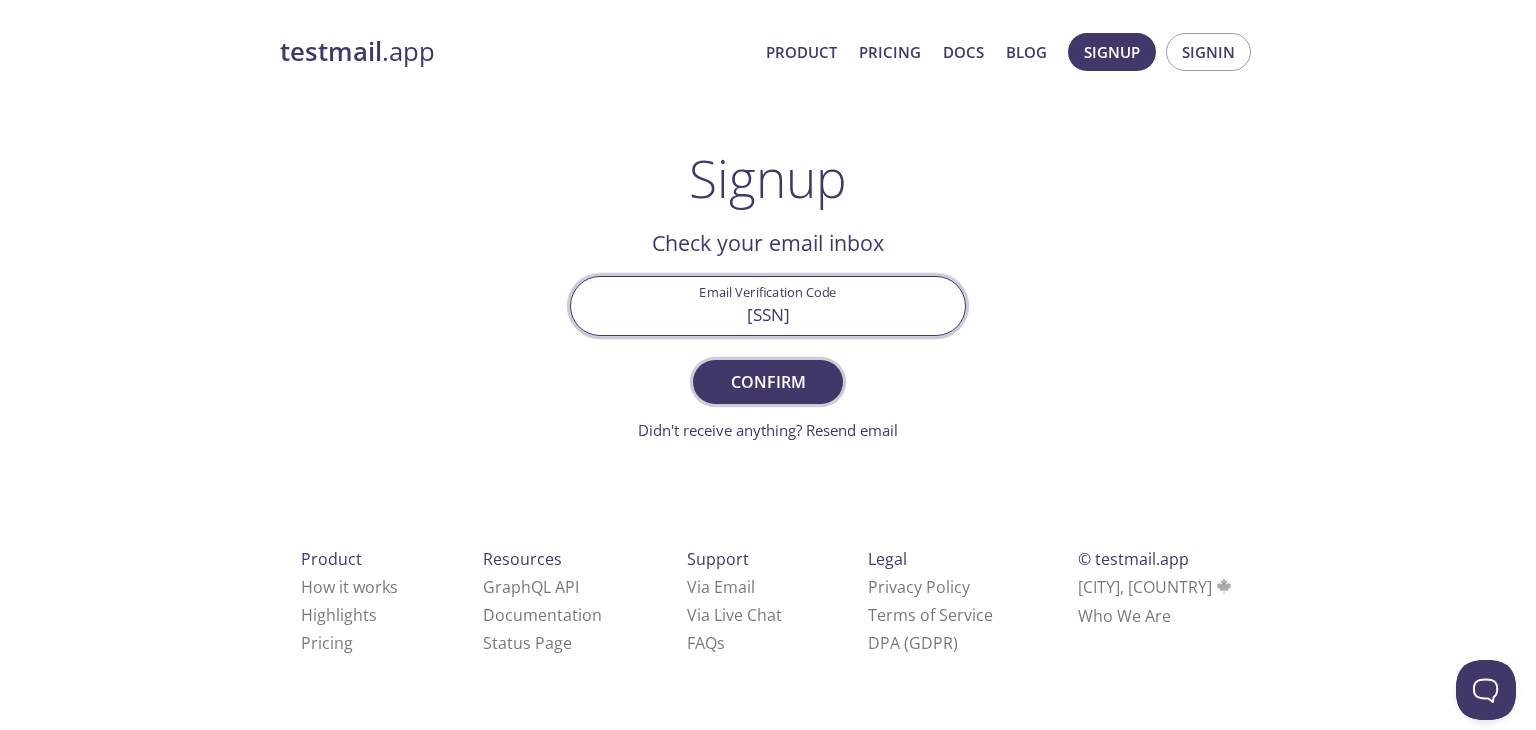type on "[SSN]" 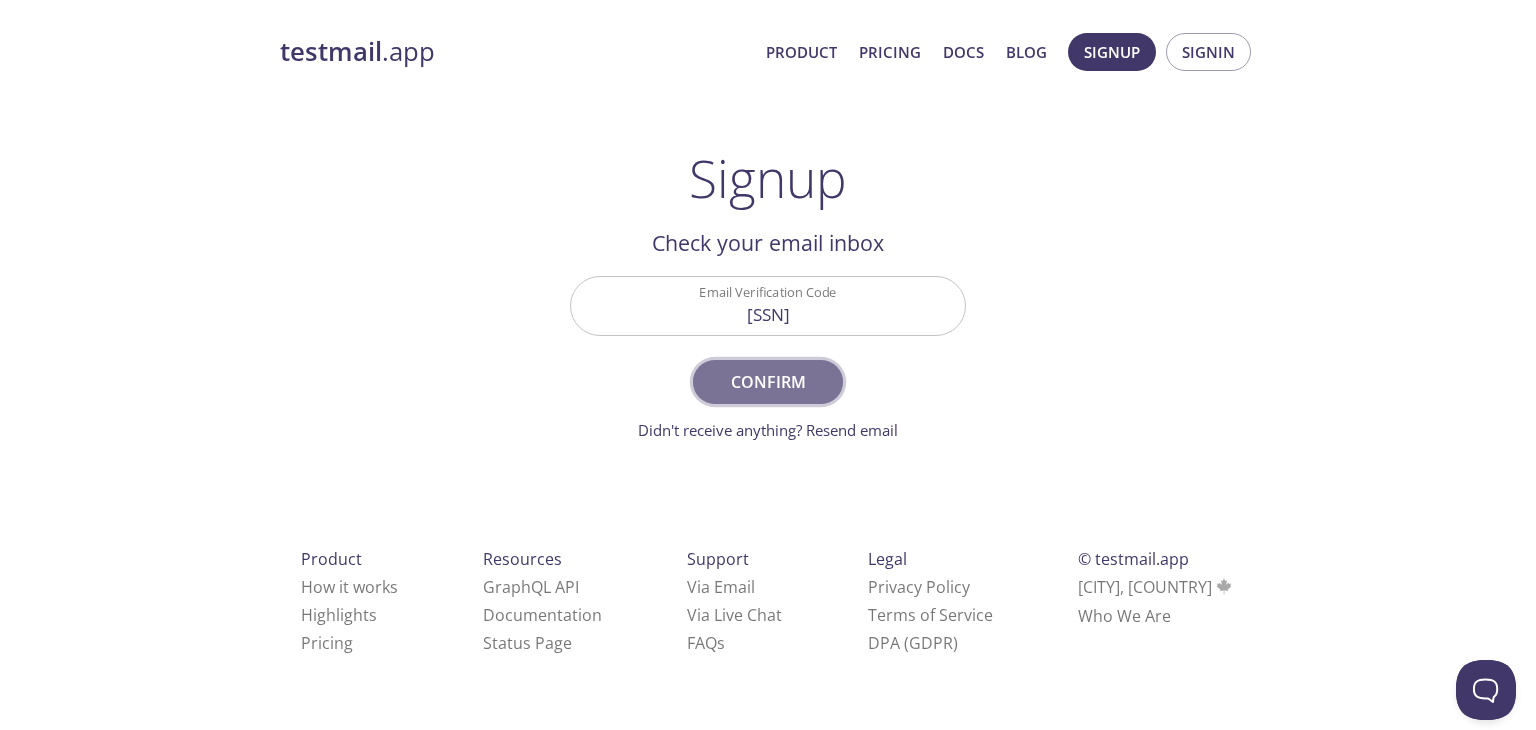 click on "Confirm" at bounding box center [768, 382] 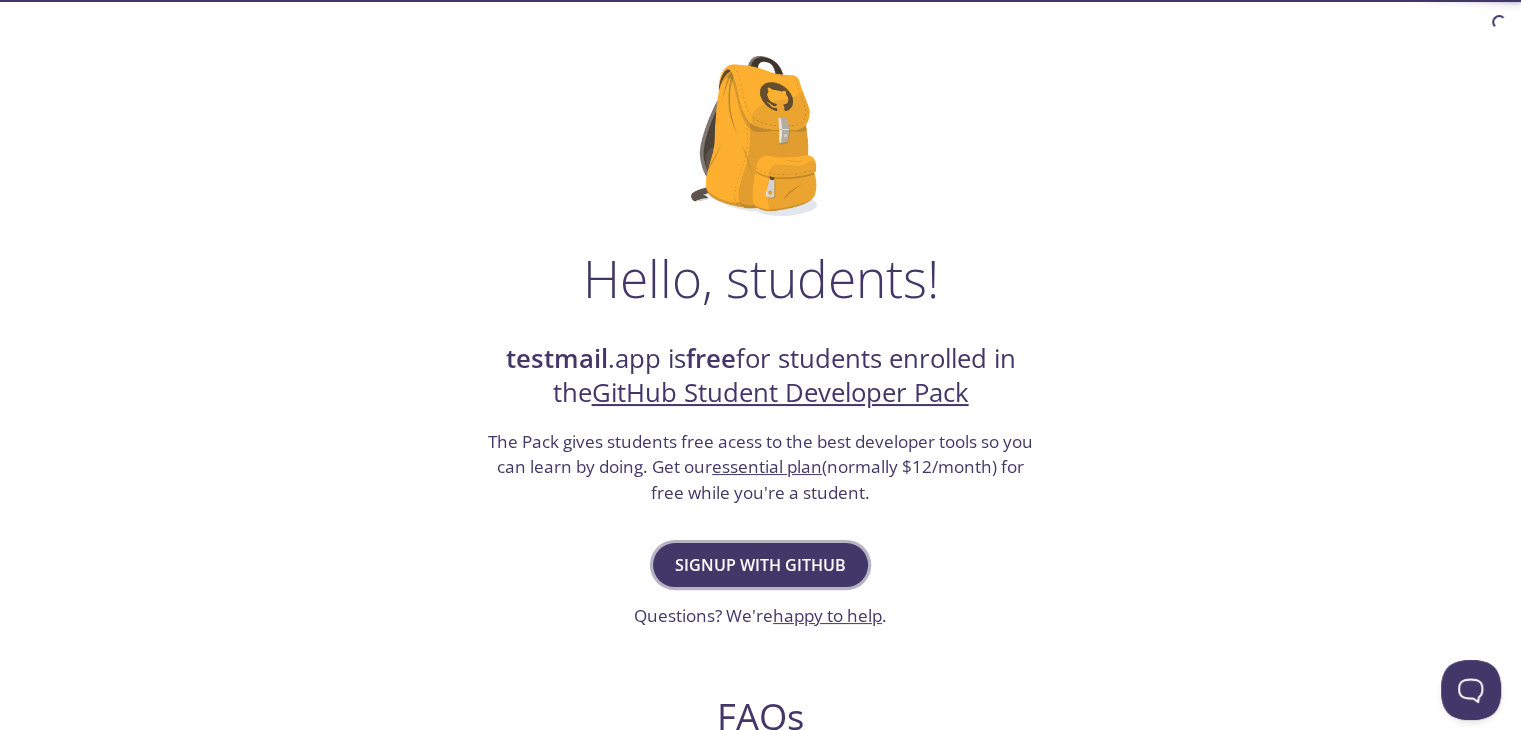 scroll, scrollTop: 100, scrollLeft: 0, axis: vertical 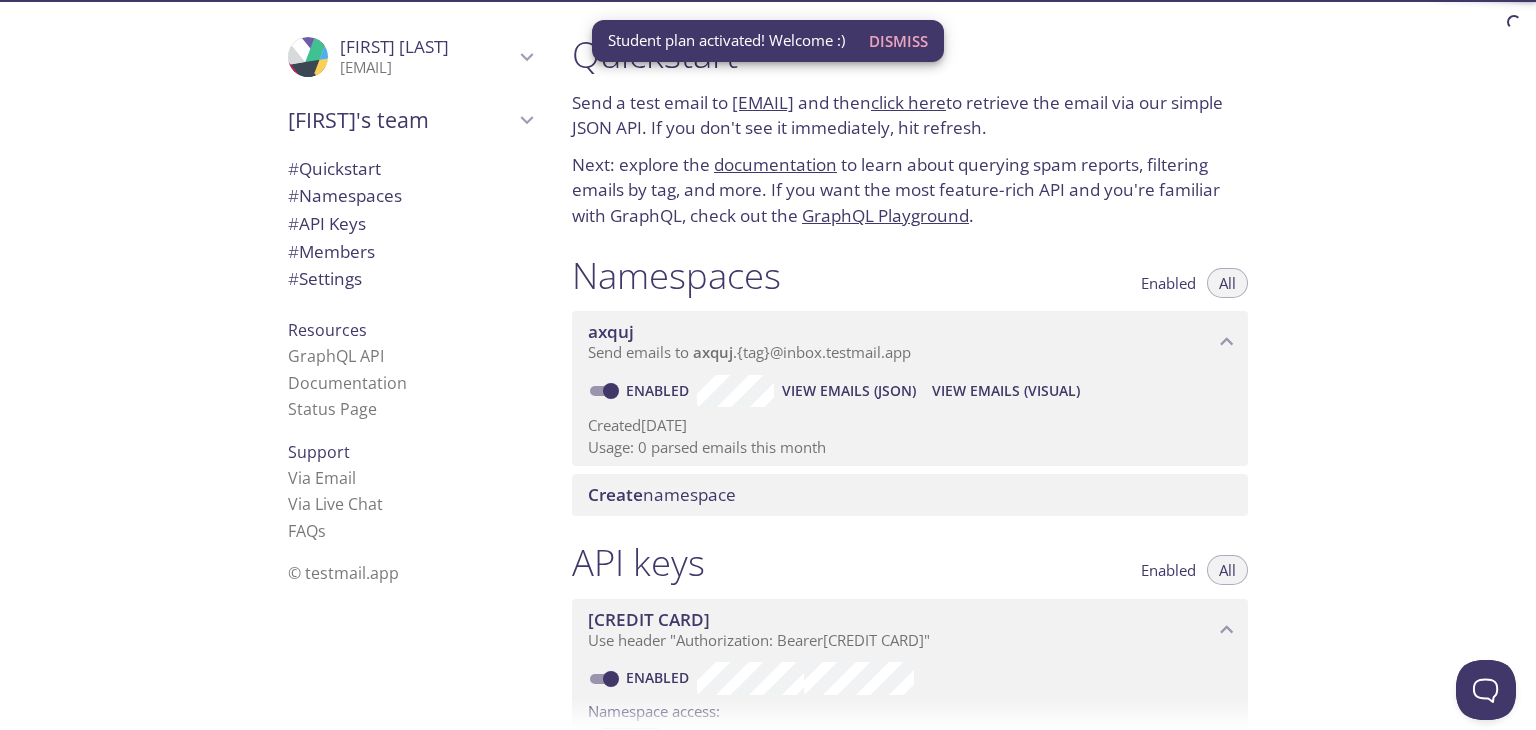 click on "Quickstart Send a test email to   axquj.test@inbox.testmail.app   and then  click here  to retrieve the email via our simple JSON API. If you don't see it immediately, hit refresh. Next: explore the   documentation   to learn about querying spam reports, filtering emails by tag, and more. If you want the most feature-rich API and you're familiar with GraphQL, check out the   GraphQL Playground . Namespaces Enabled All axquj Send emails to   axquj . {tag} @inbox.testmail.app Enabled View Emails (JSON) View Emails (Visual) Created  2 Aug 2025 Usage: 0 parsed emails this month Create  namespace API keys Enabled All ebf39***-****-****-****-*******8cd8f Use header "Authorization: Bearer  ebf39***-****-****-****-*******8cd8f " Enabled Namespace access: axquj Created  2 Aug 2025 Usage: 0 API calls this month Create  API key Members Admins All   ProfilePic Gagan   Kumar priyan2393@proton.me Joined  2 Aug 2025 Invite  a team member Settings Team (or organization) name: Gagan's team Save Setup Billing: student   plan." at bounding box center (1046, 365) 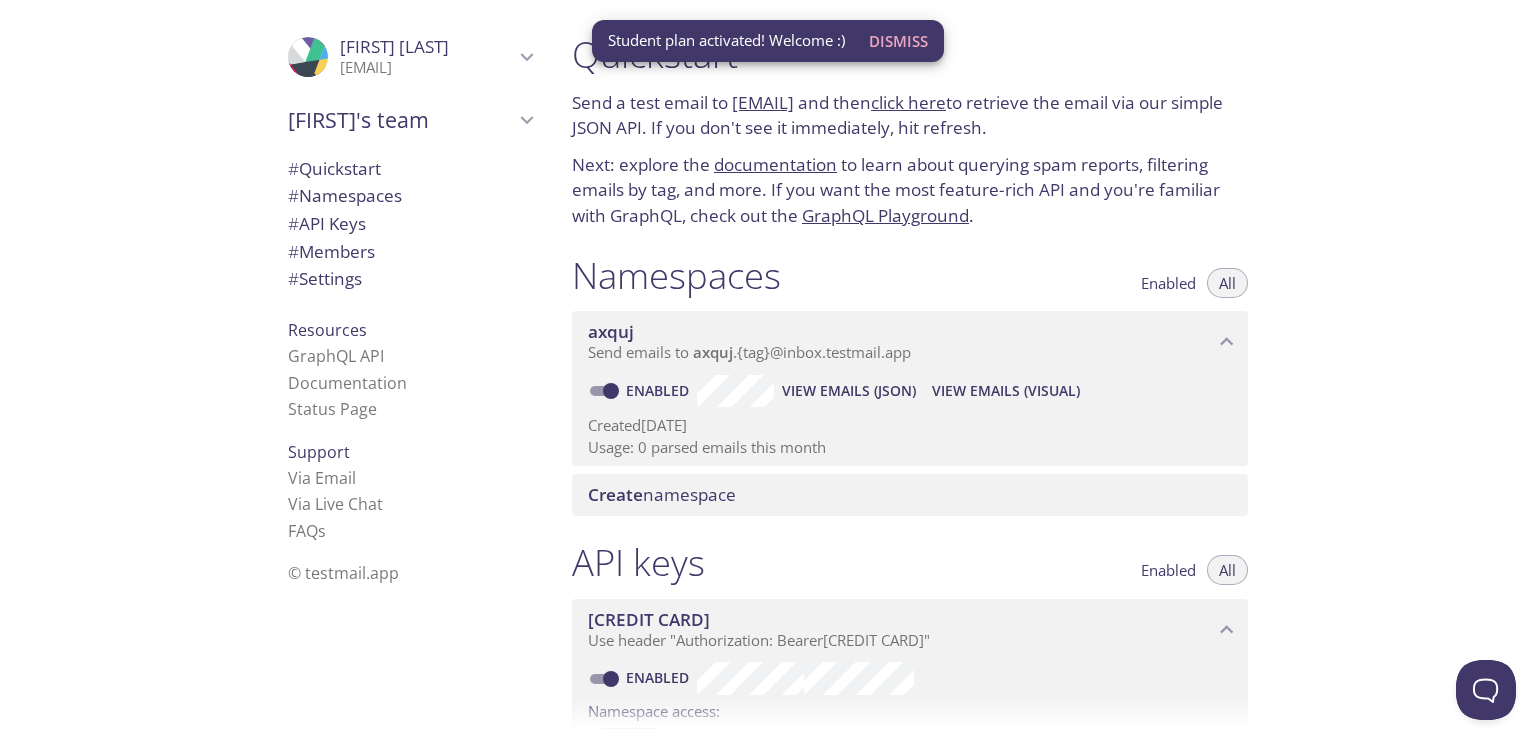 click on "Dismiss" at bounding box center (898, 41) 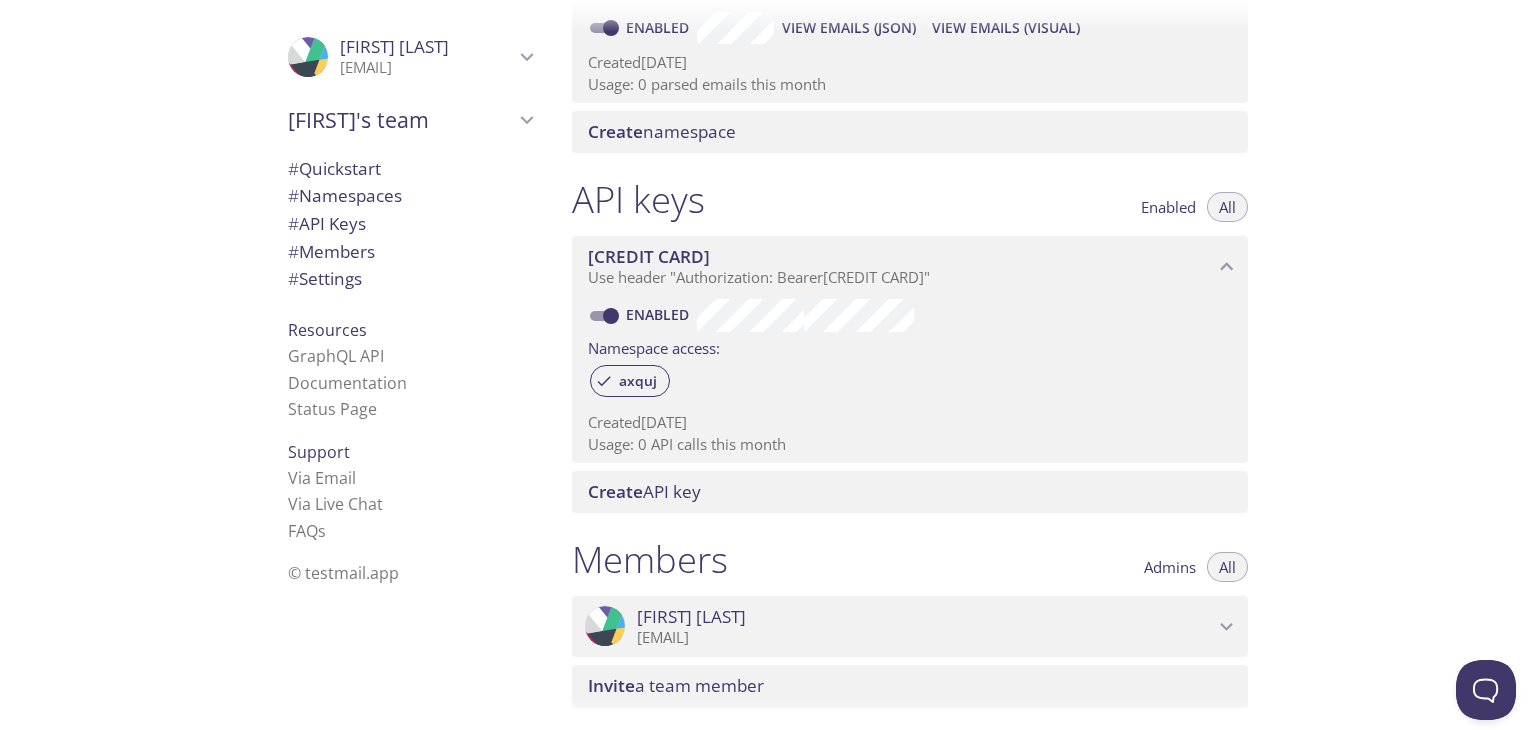 scroll, scrollTop: 0, scrollLeft: 0, axis: both 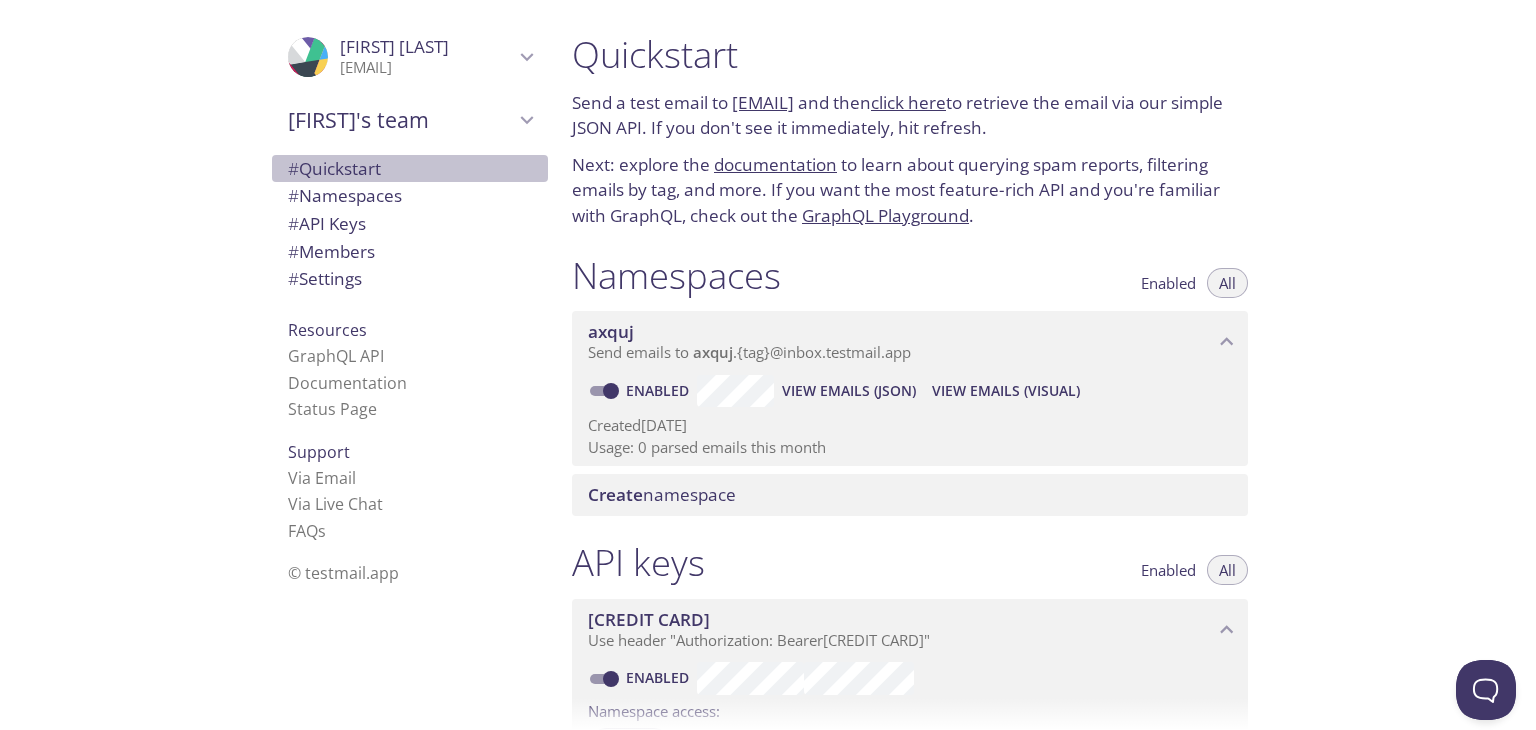 click on "#  Quickstart" at bounding box center [334, 168] 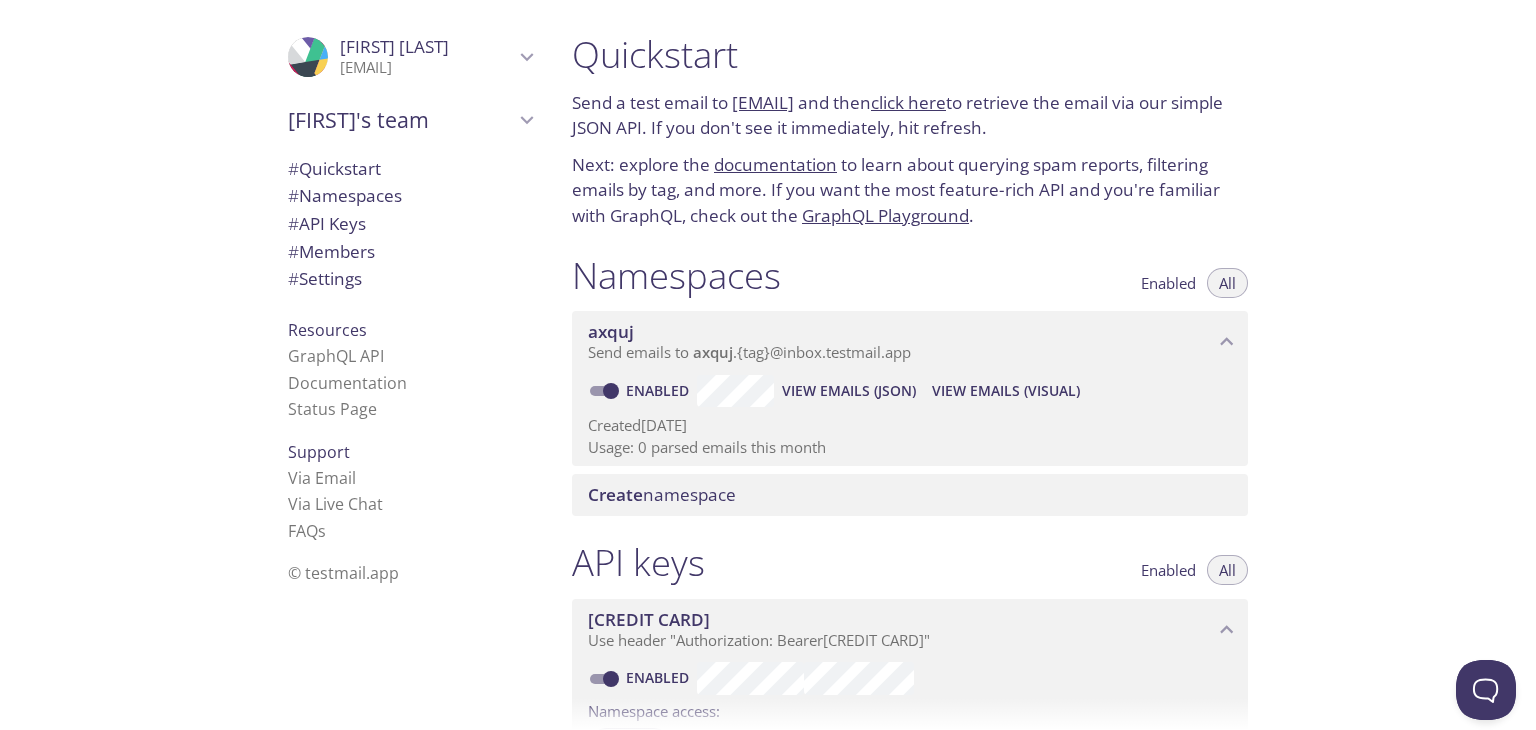 click on "Gagan's team" at bounding box center (401, 120) 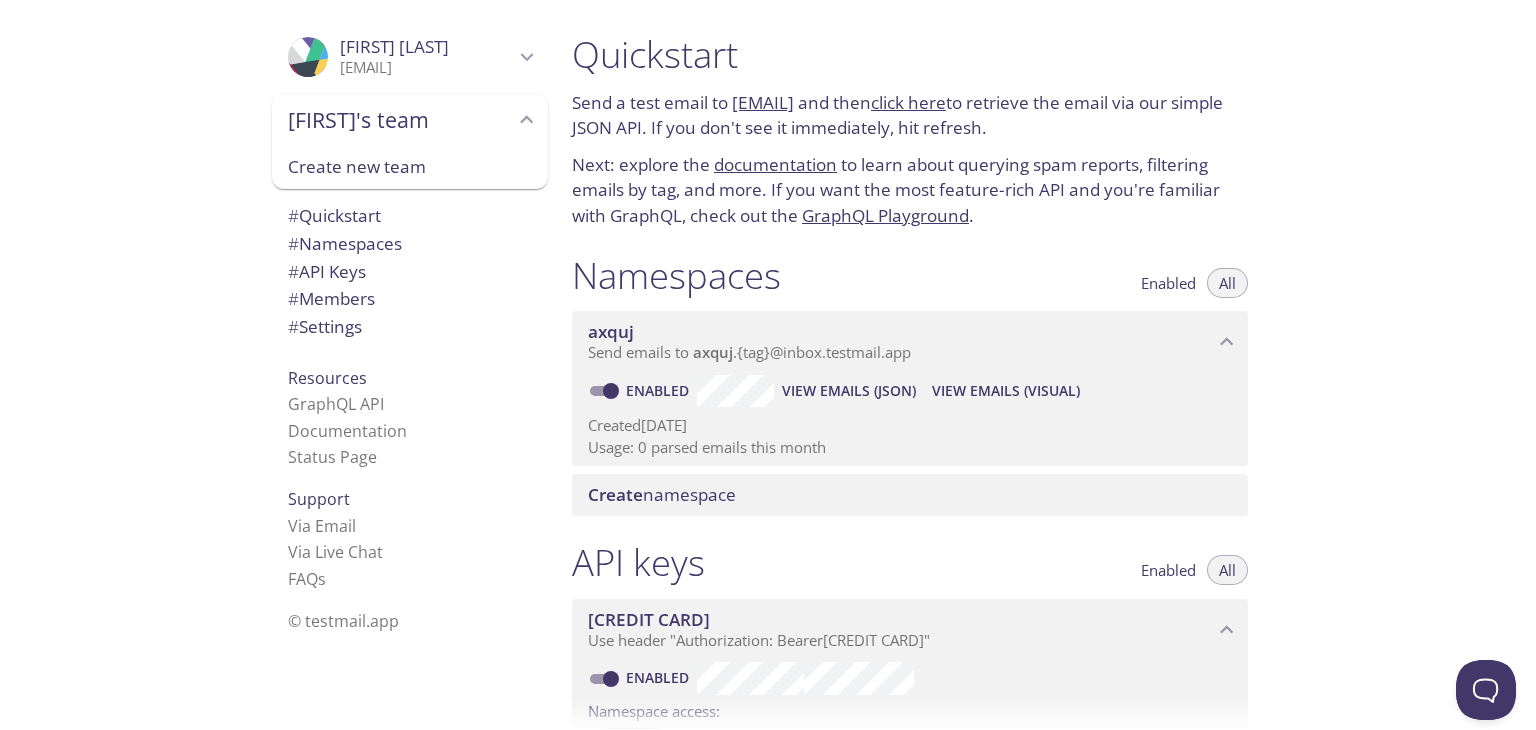 click on "Gagan's team" at bounding box center [401, 120] 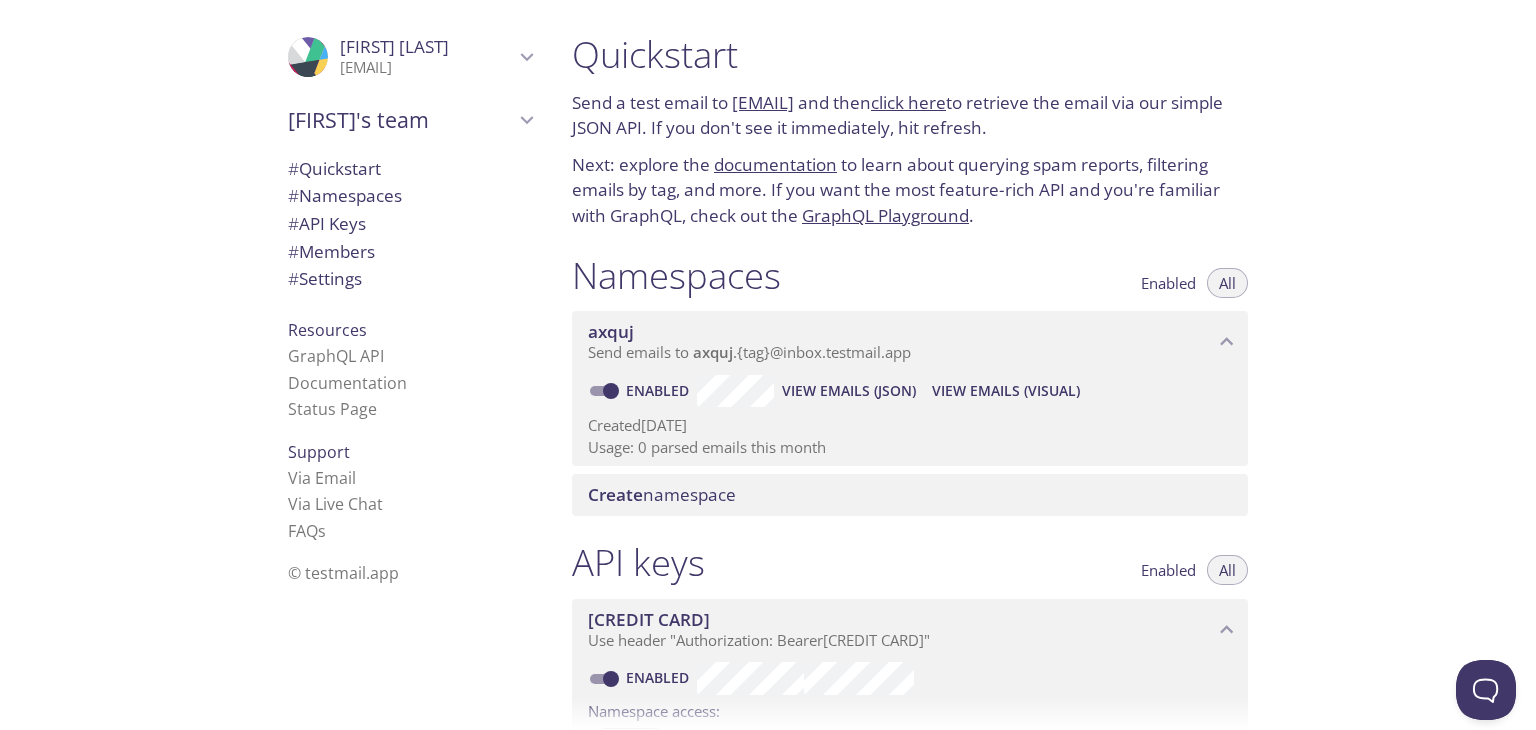 click on "[EMAIL]" at bounding box center (427, 68) 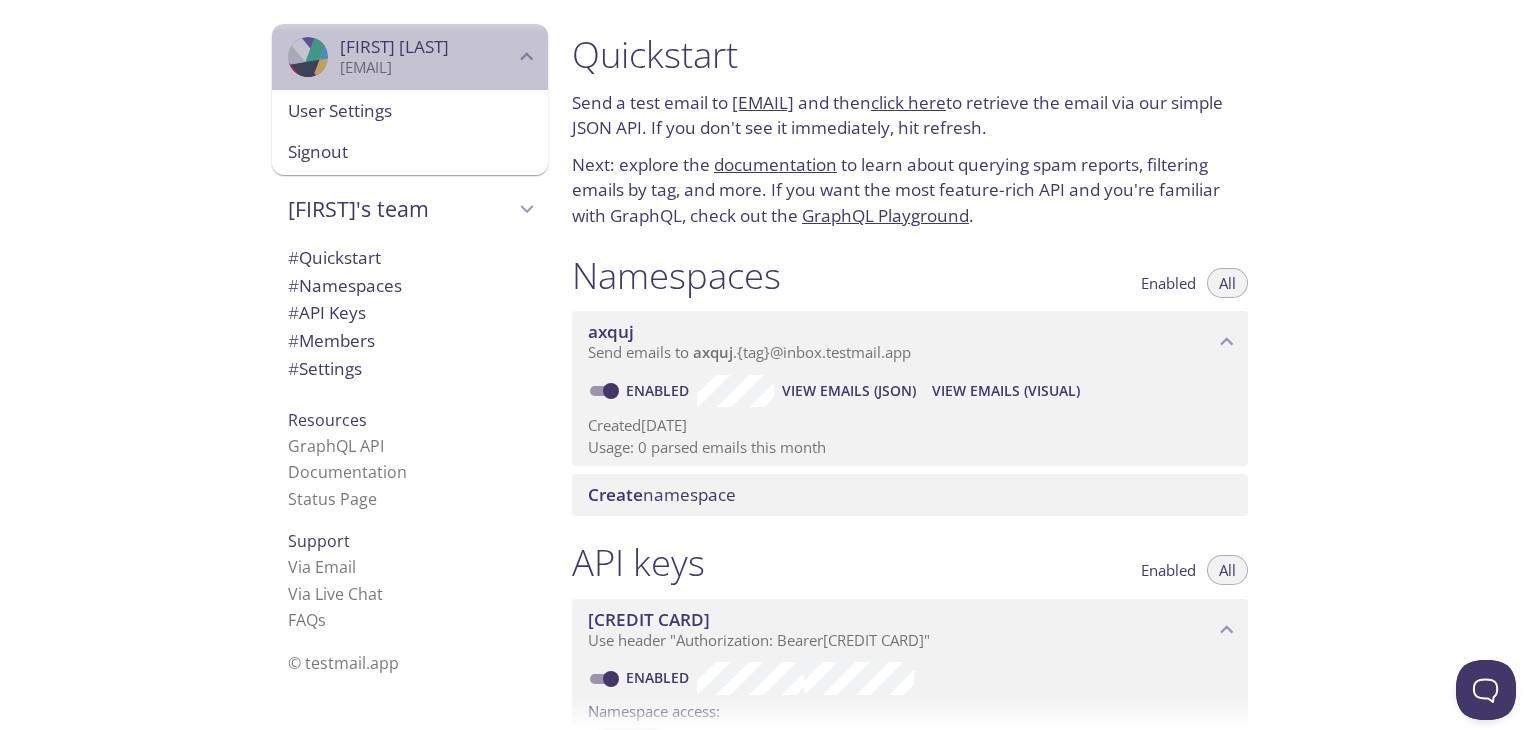 click on "[EMAIL]" at bounding box center (427, 68) 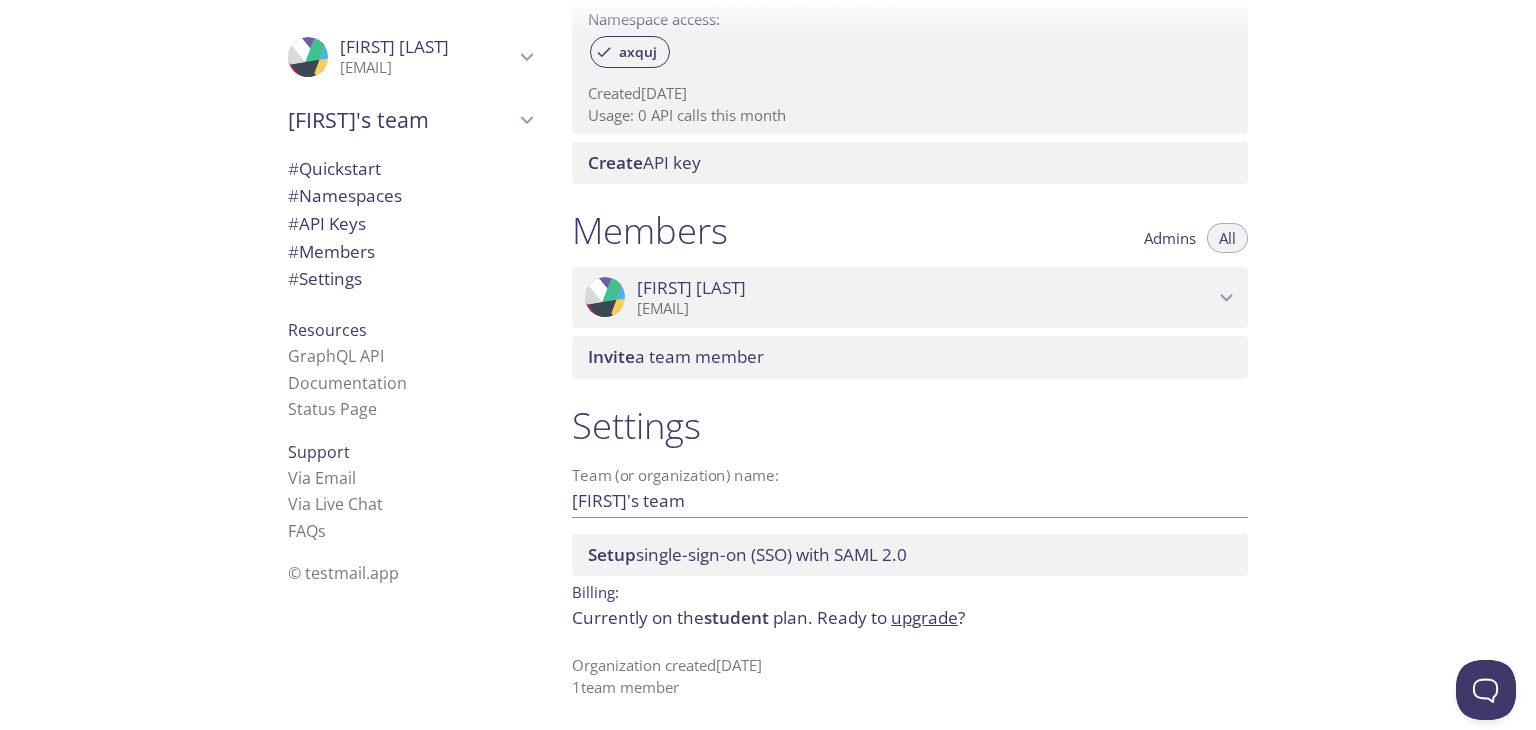 scroll, scrollTop: 0, scrollLeft: 0, axis: both 